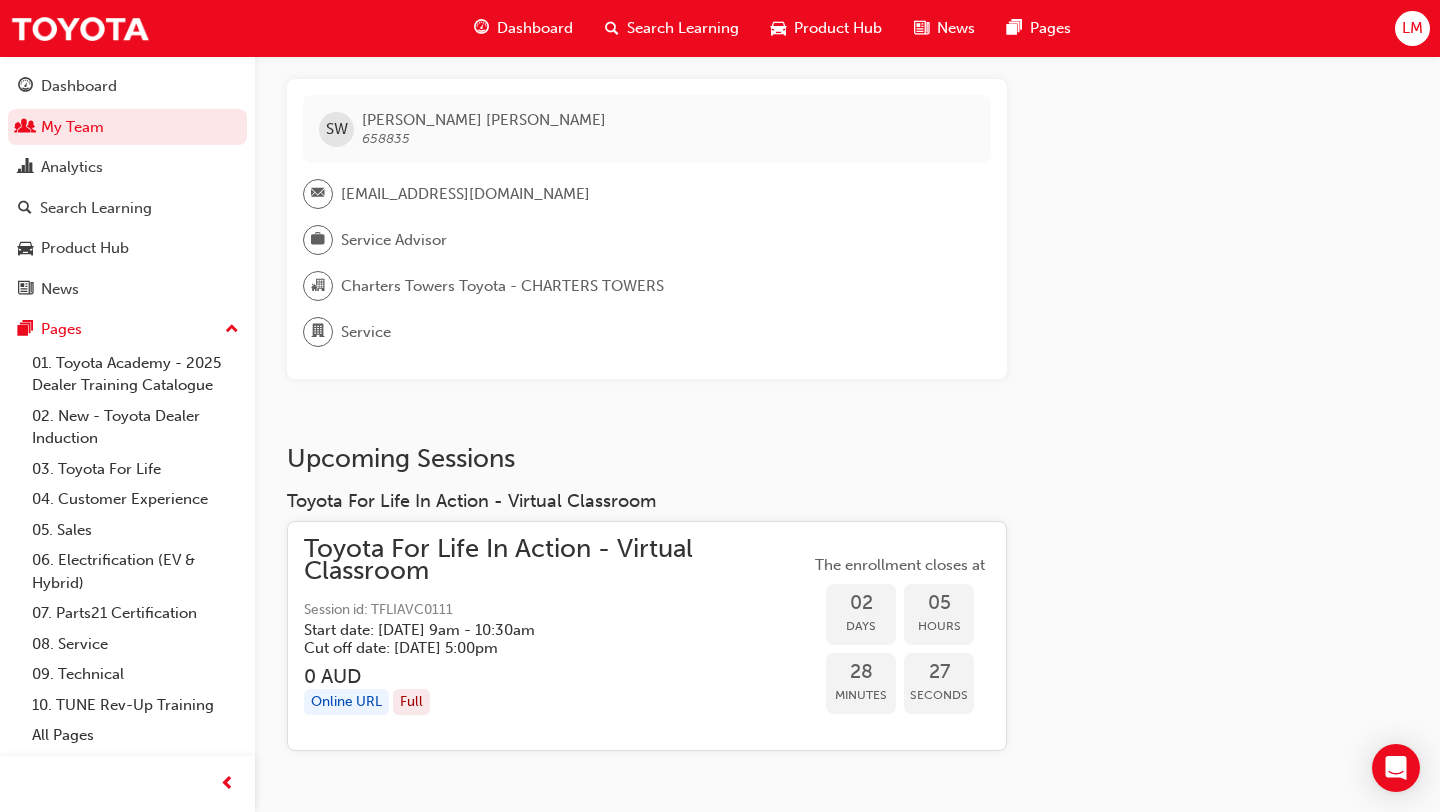 scroll, scrollTop: 13, scrollLeft: 0, axis: vertical 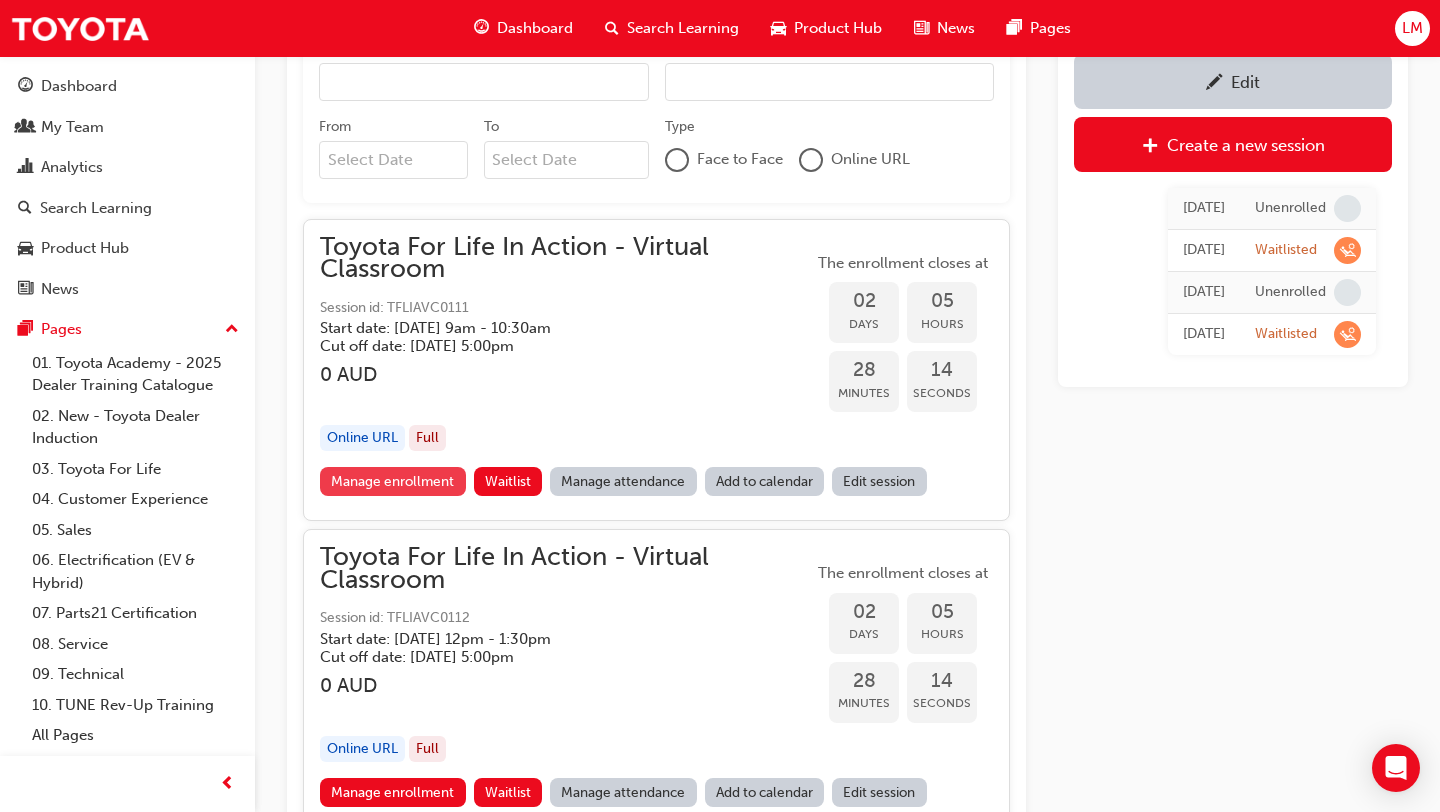 click on "Manage enrollment" at bounding box center (393, 481) 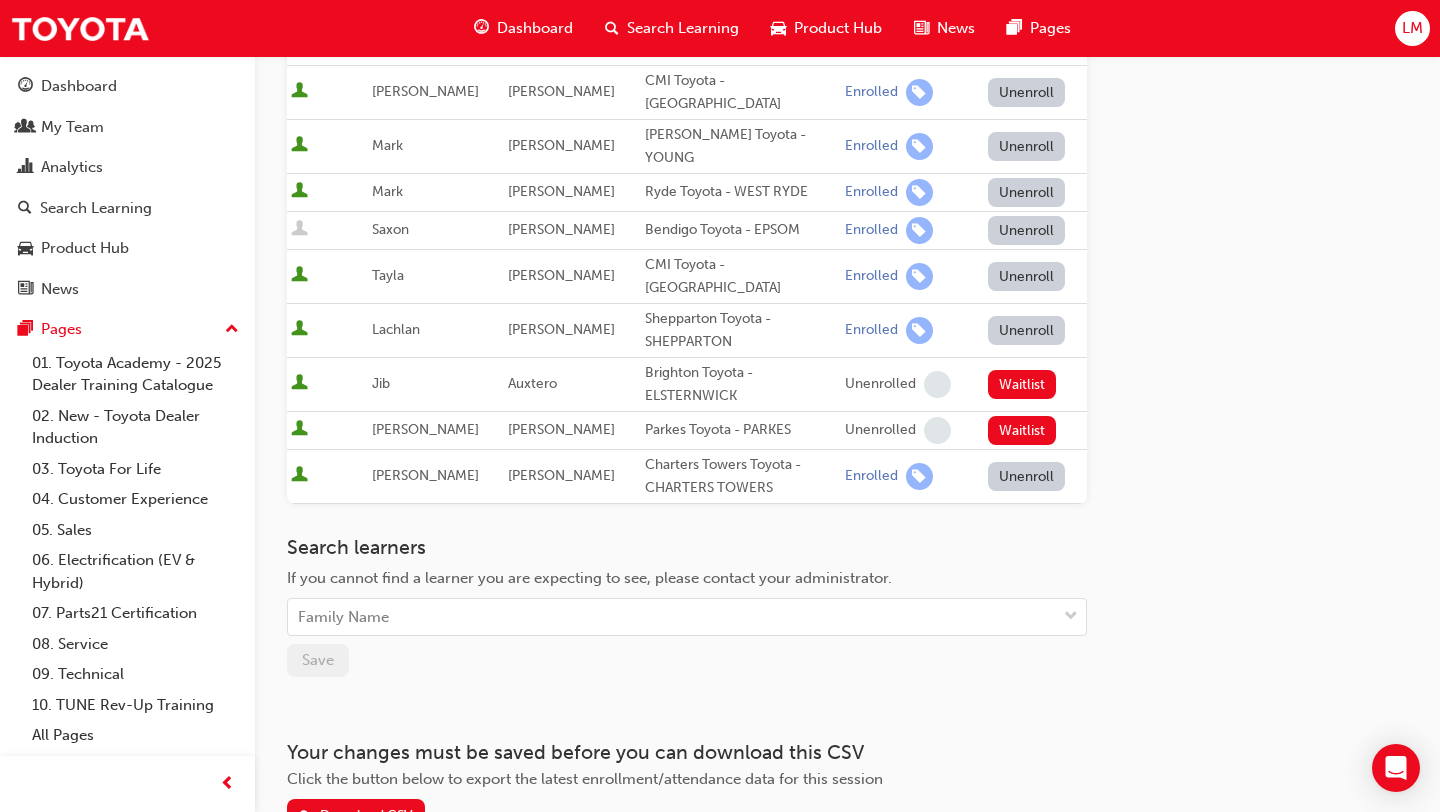 scroll, scrollTop: 890, scrollLeft: 0, axis: vertical 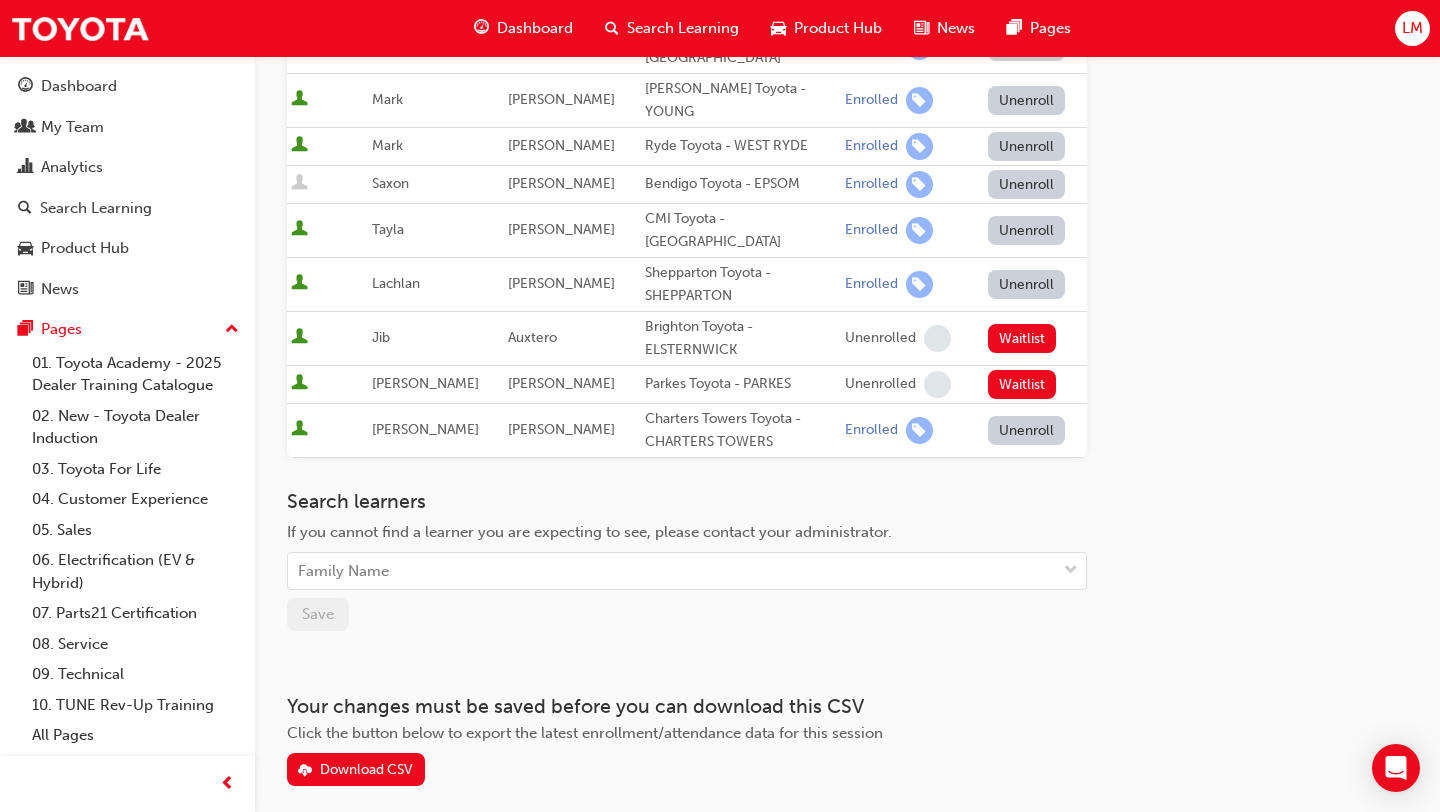 click on "Unenroll" at bounding box center [1027, 430] 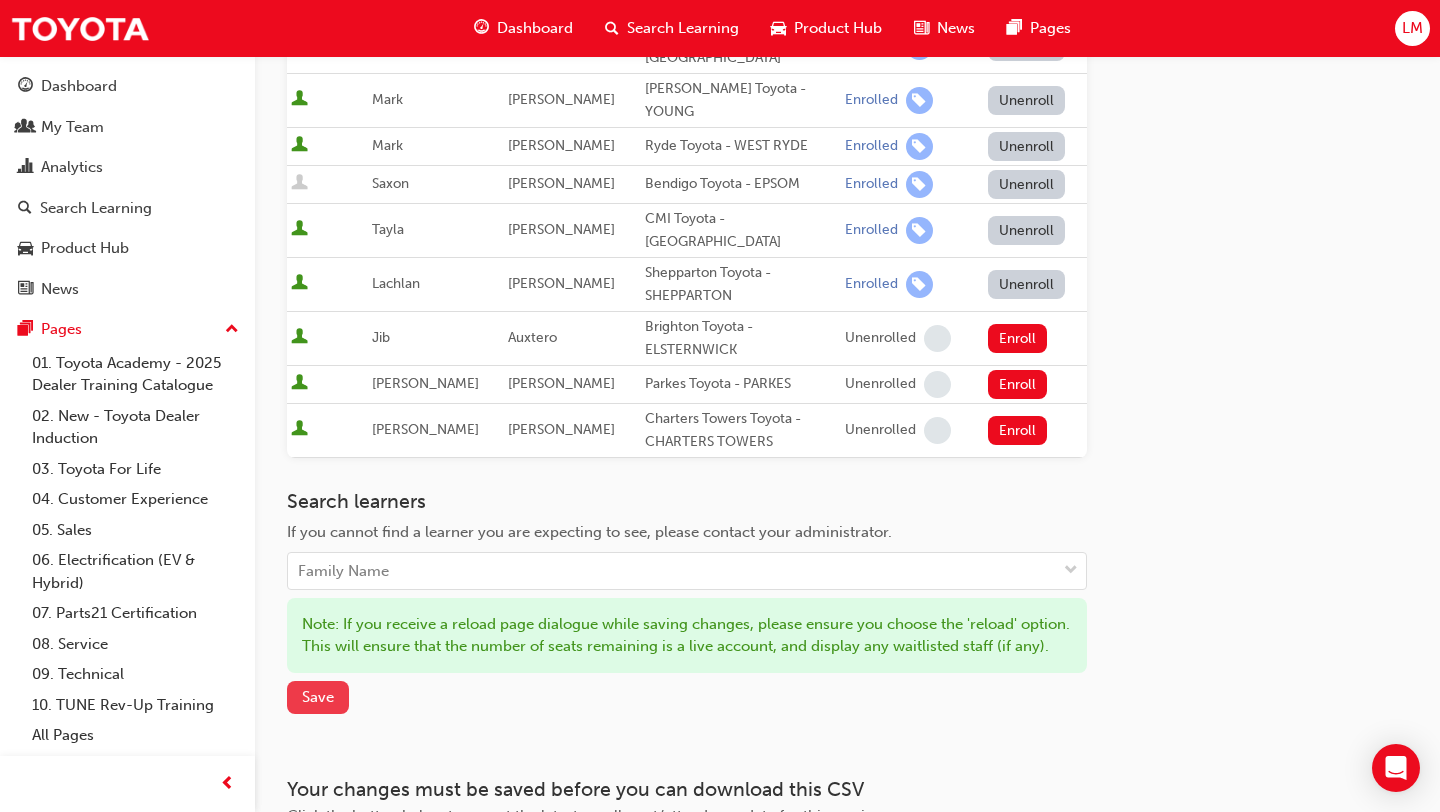click on "Save" at bounding box center (318, 697) 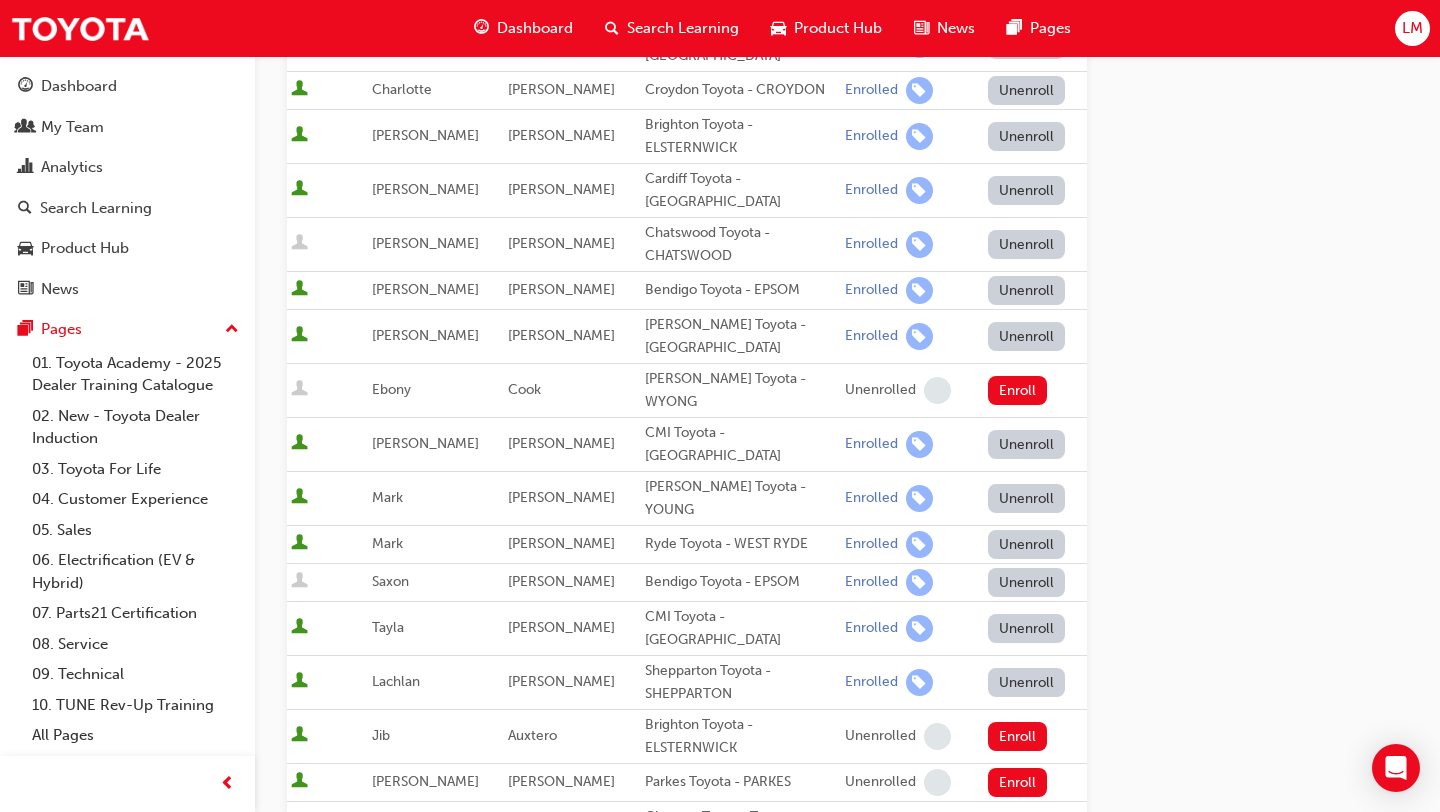 scroll, scrollTop: 0, scrollLeft: 0, axis: both 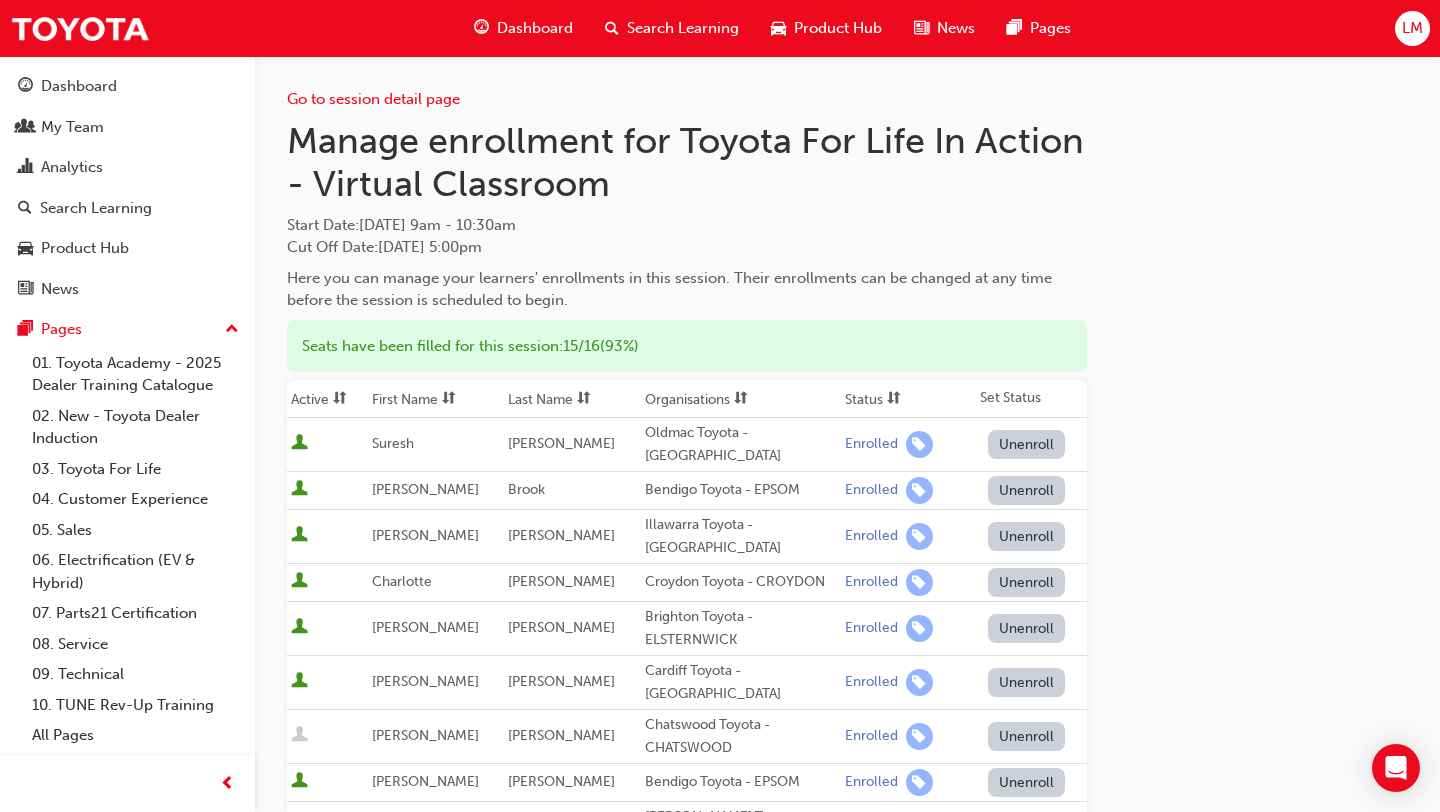 click on "Search Learning" at bounding box center [683, 28] 